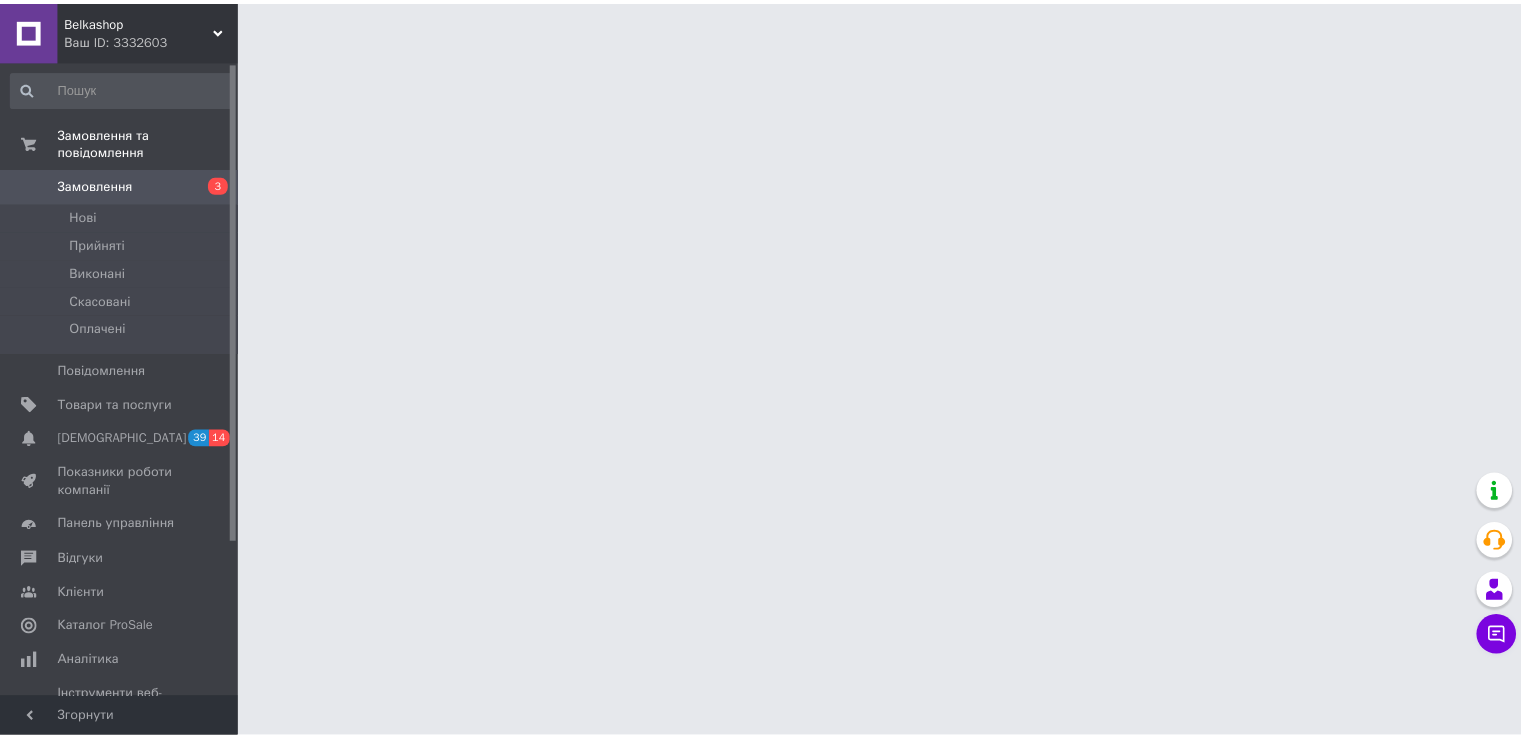 scroll, scrollTop: 0, scrollLeft: 0, axis: both 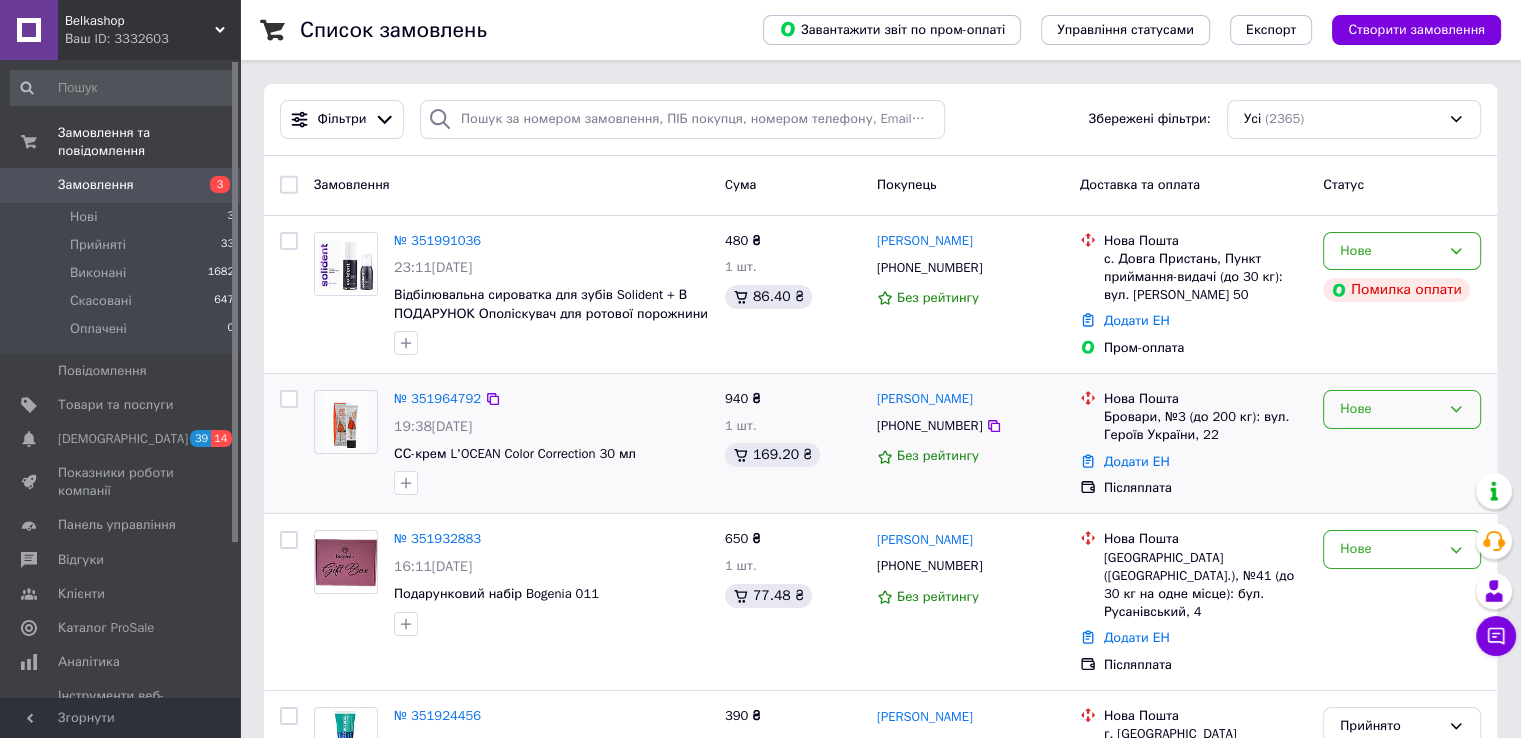 click on "Нове" at bounding box center (1390, 409) 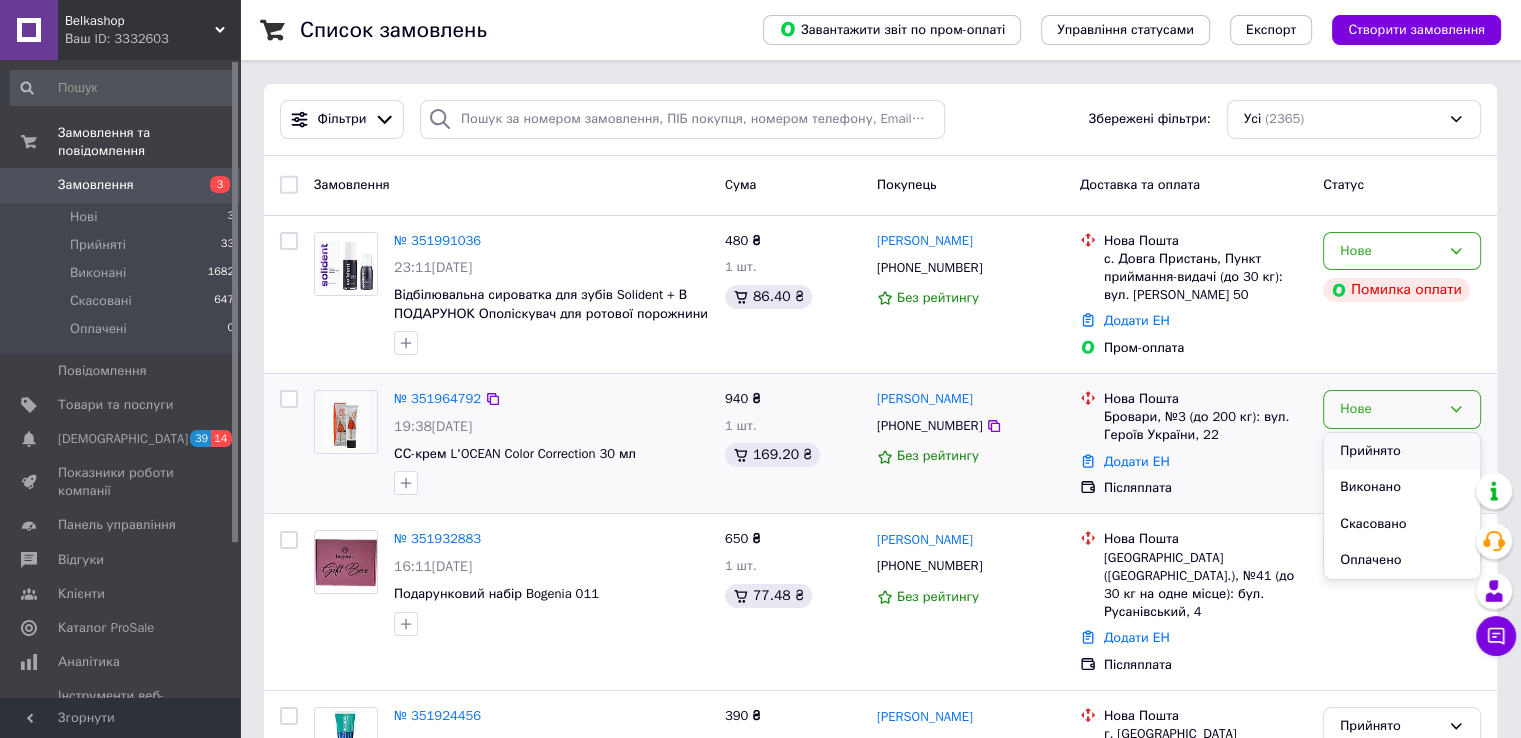 click on "Прийнято" at bounding box center (1402, 451) 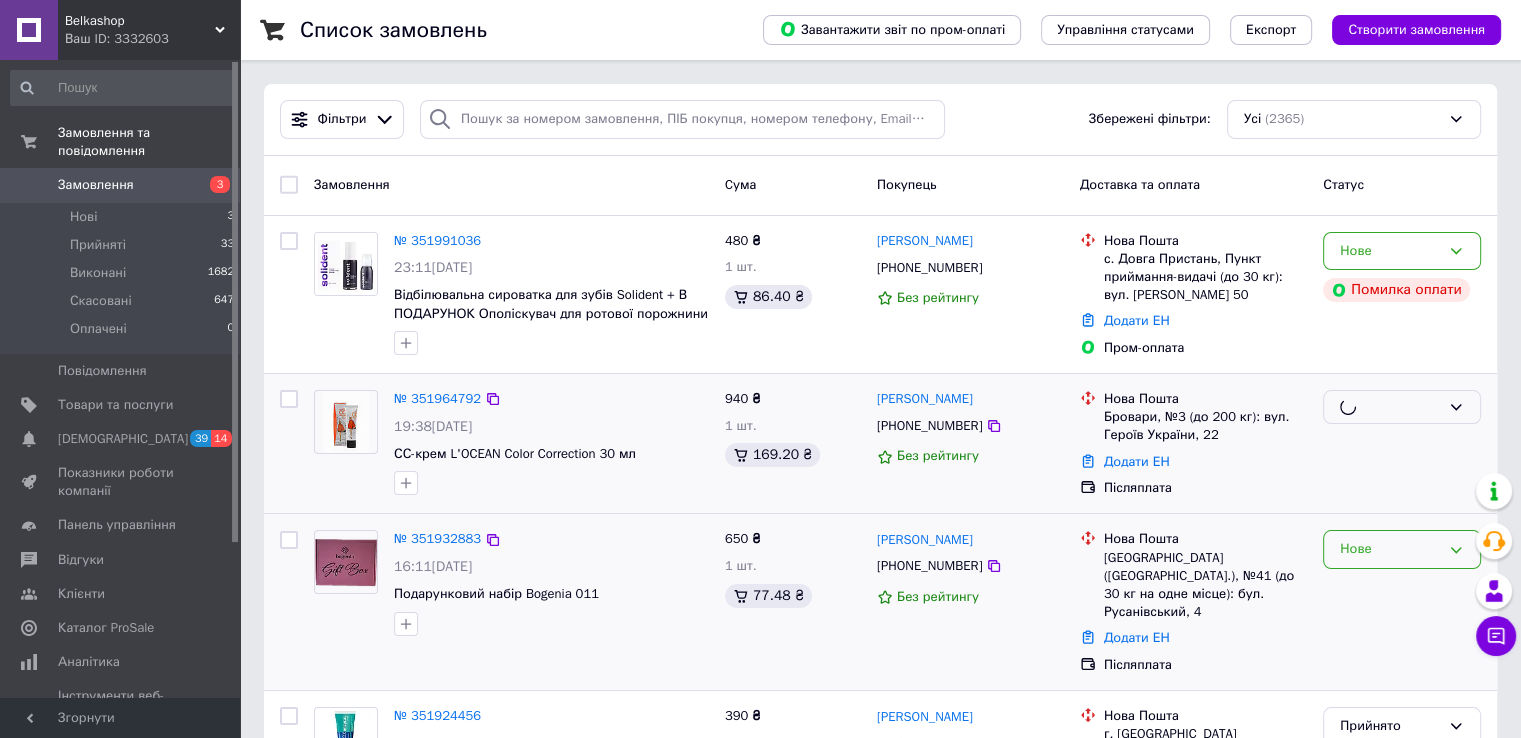 click on "Нове" at bounding box center (1390, 549) 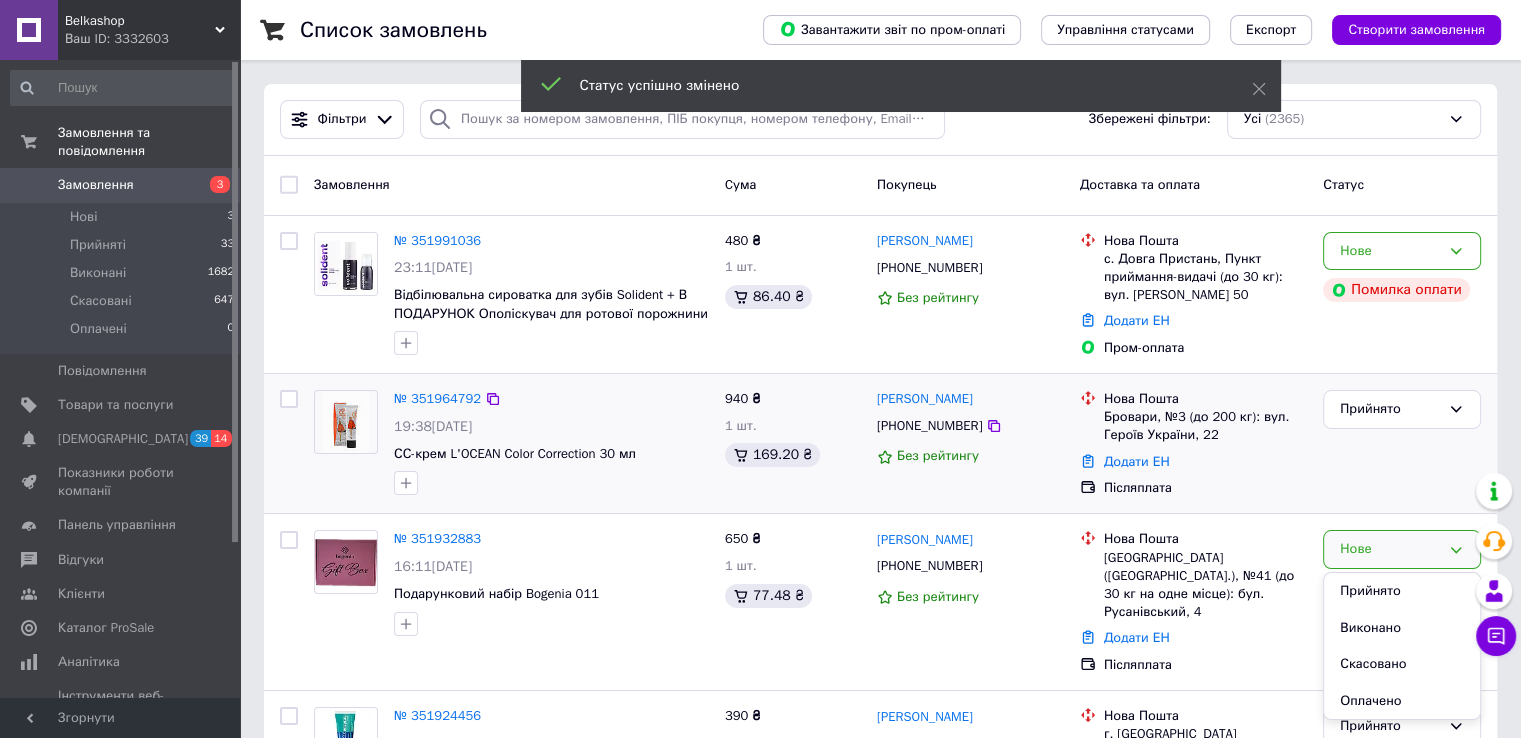 click on "Прийнято" at bounding box center [1402, 591] 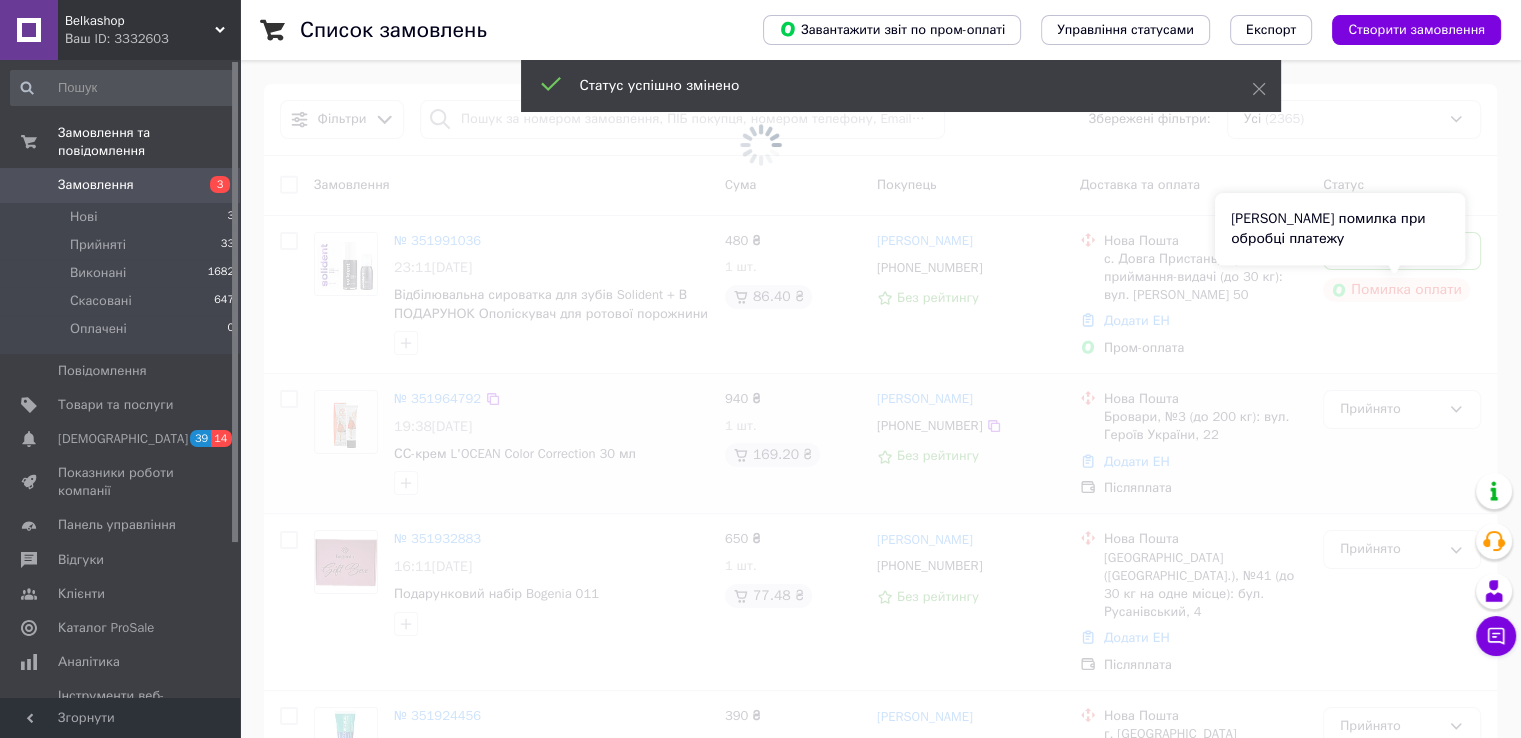 click on "[PERSON_NAME] помилка при обробці платежу" at bounding box center [1340, 229] 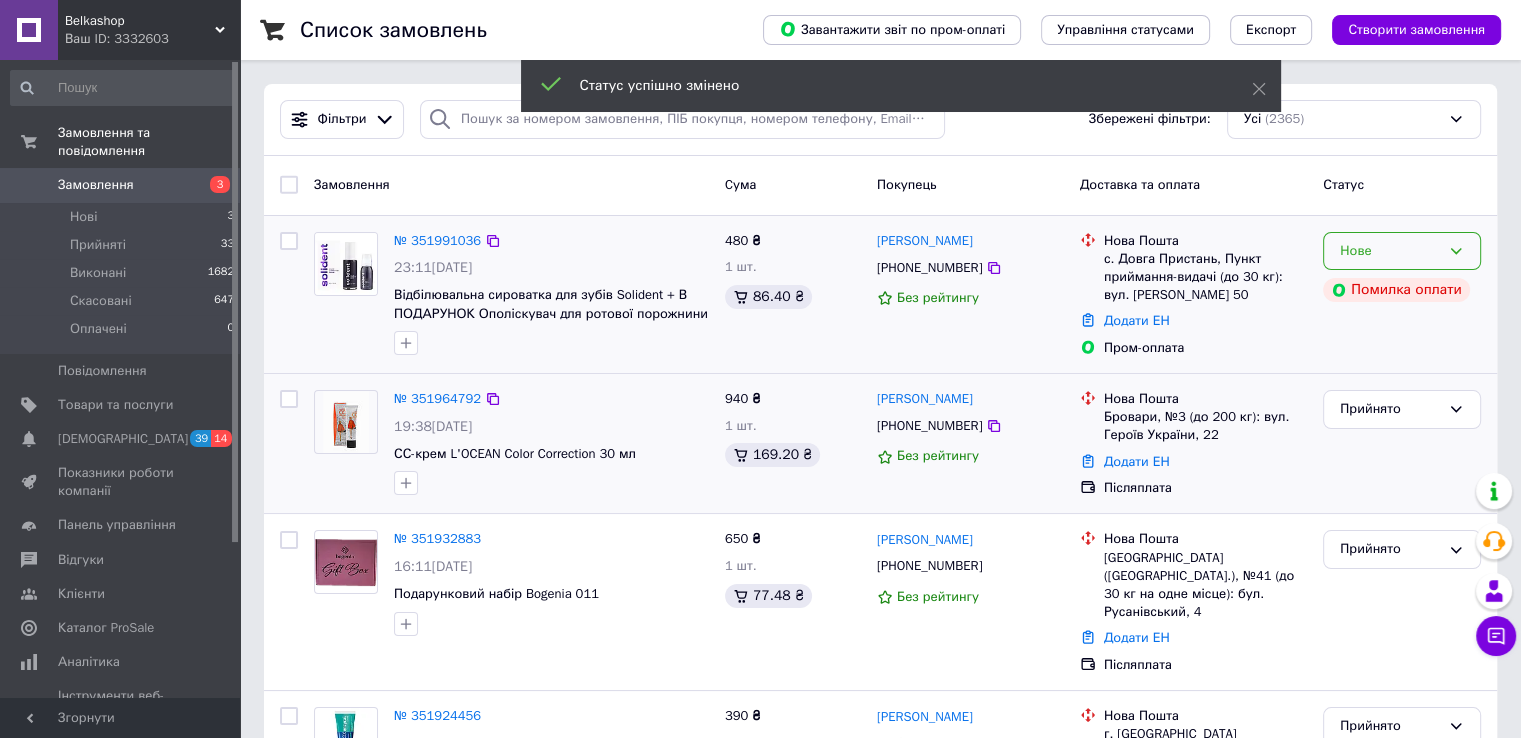 click on "Нове" at bounding box center [1402, 251] 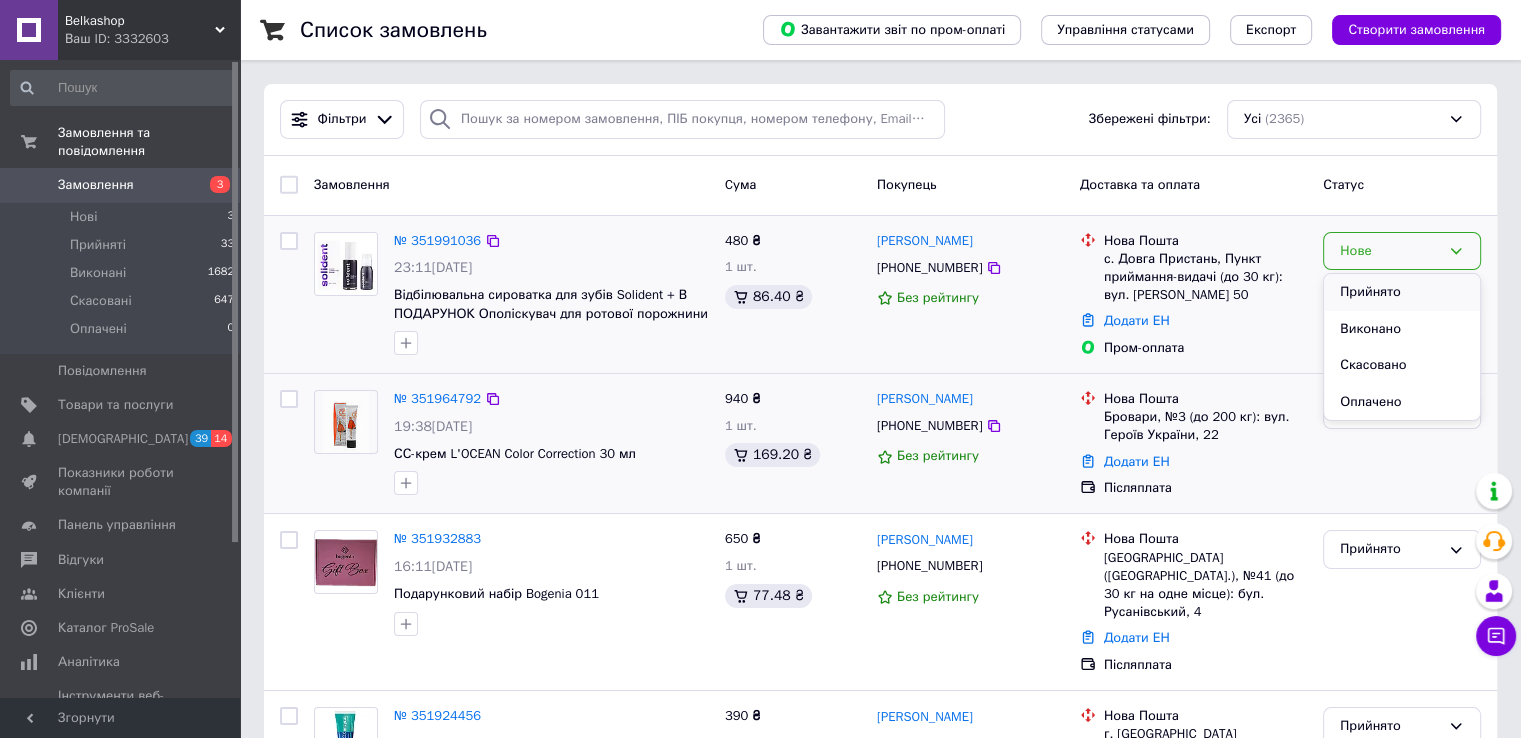 click on "Прийнято" at bounding box center (1402, 292) 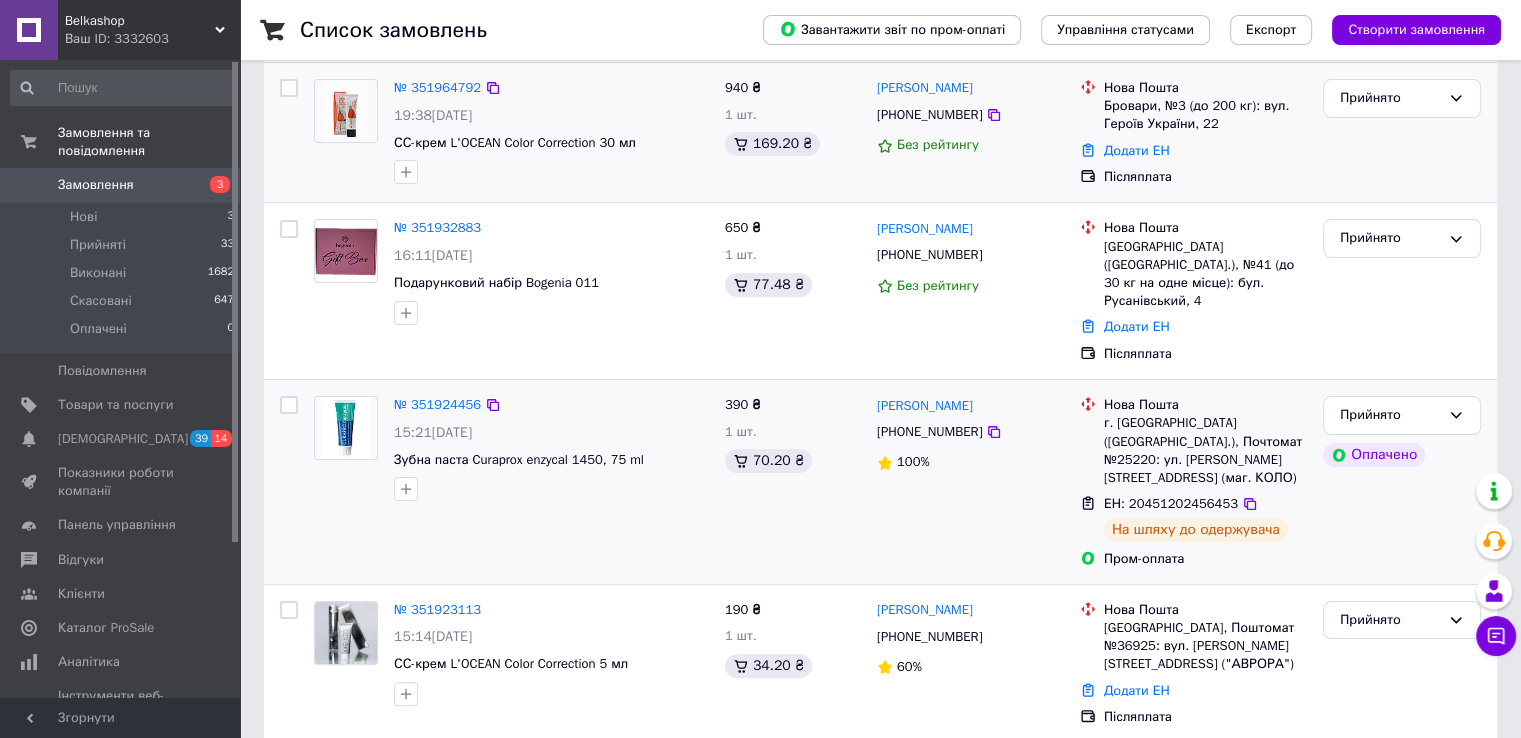 scroll, scrollTop: 300, scrollLeft: 0, axis: vertical 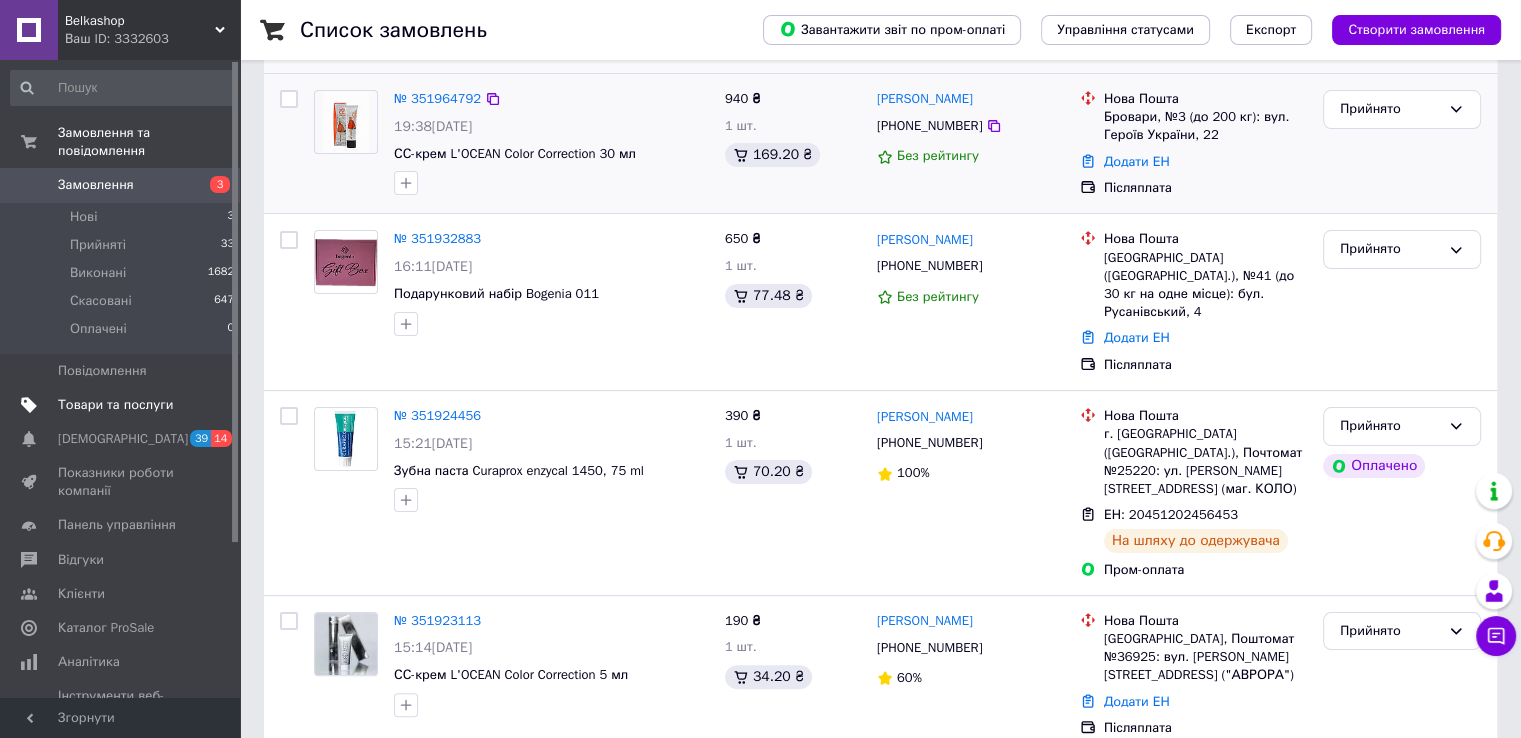 click on "Товари та послуги" at bounding box center [115, 405] 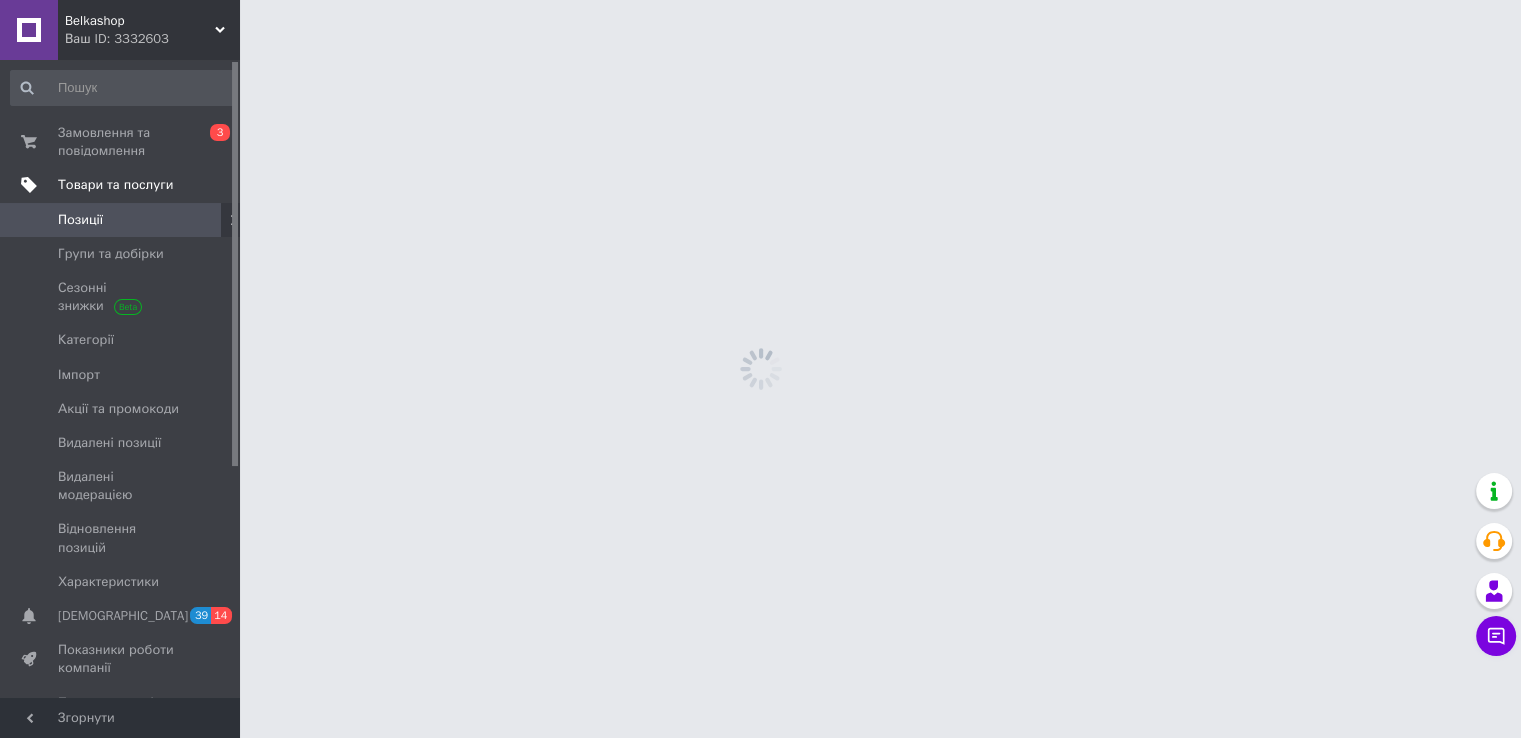 scroll, scrollTop: 0, scrollLeft: 0, axis: both 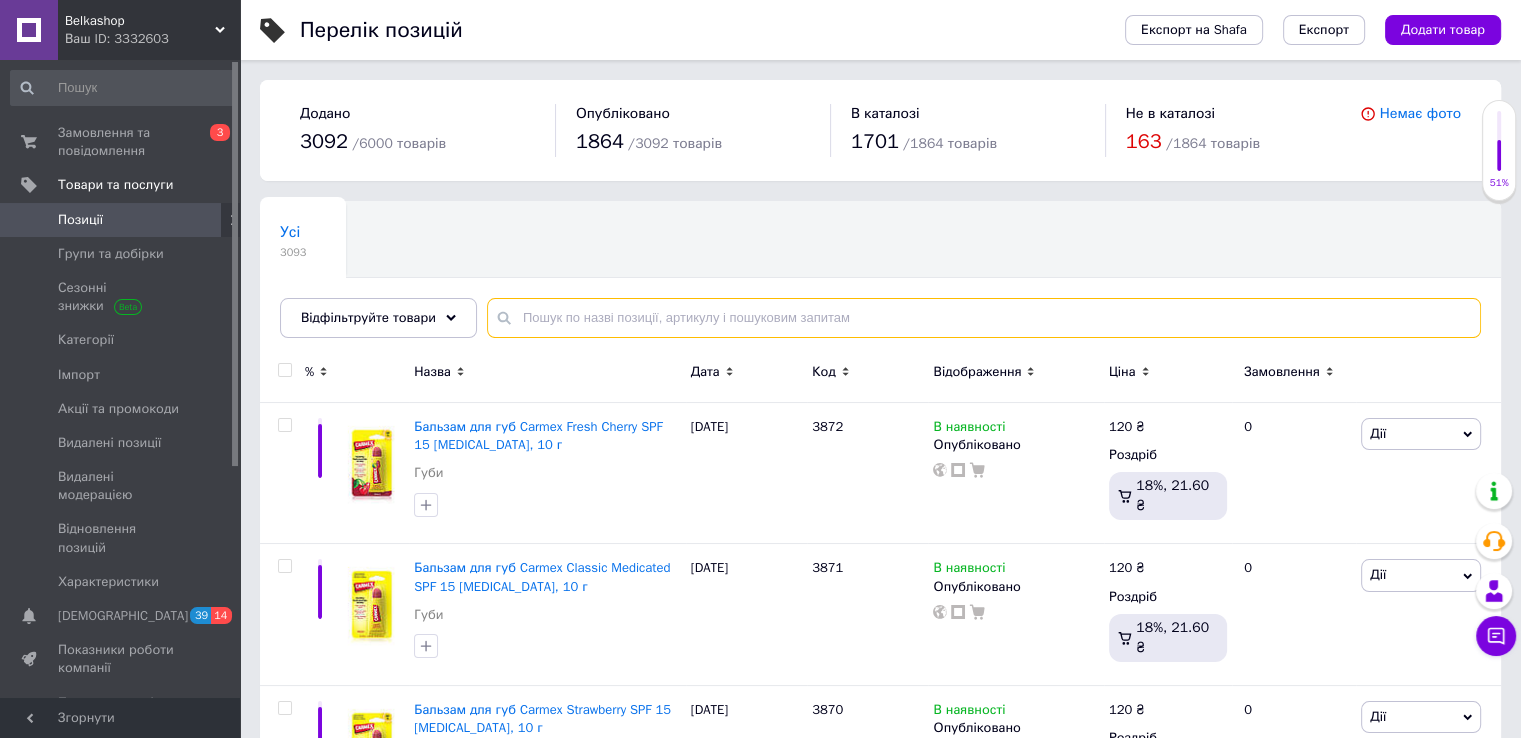 click at bounding box center [984, 318] 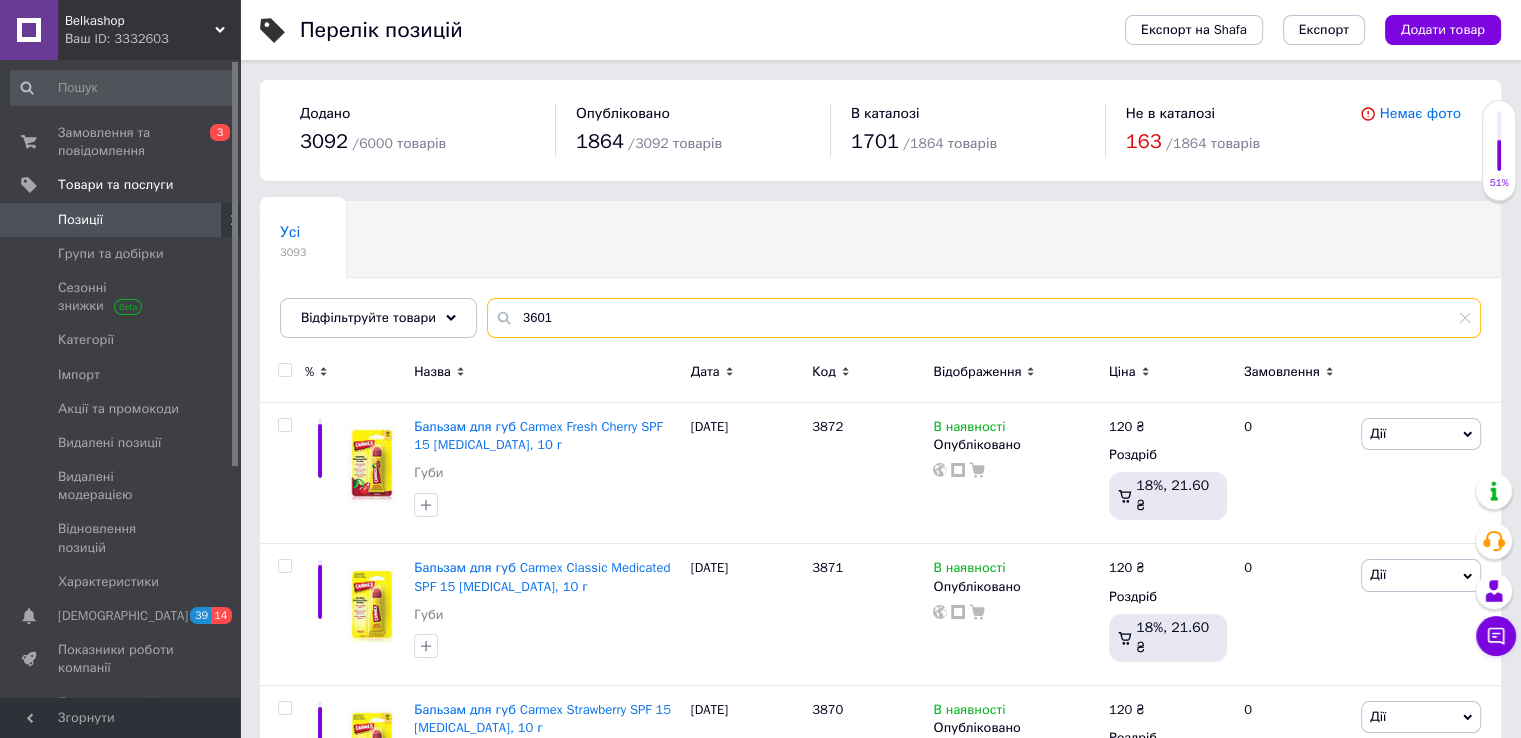 type on "3601" 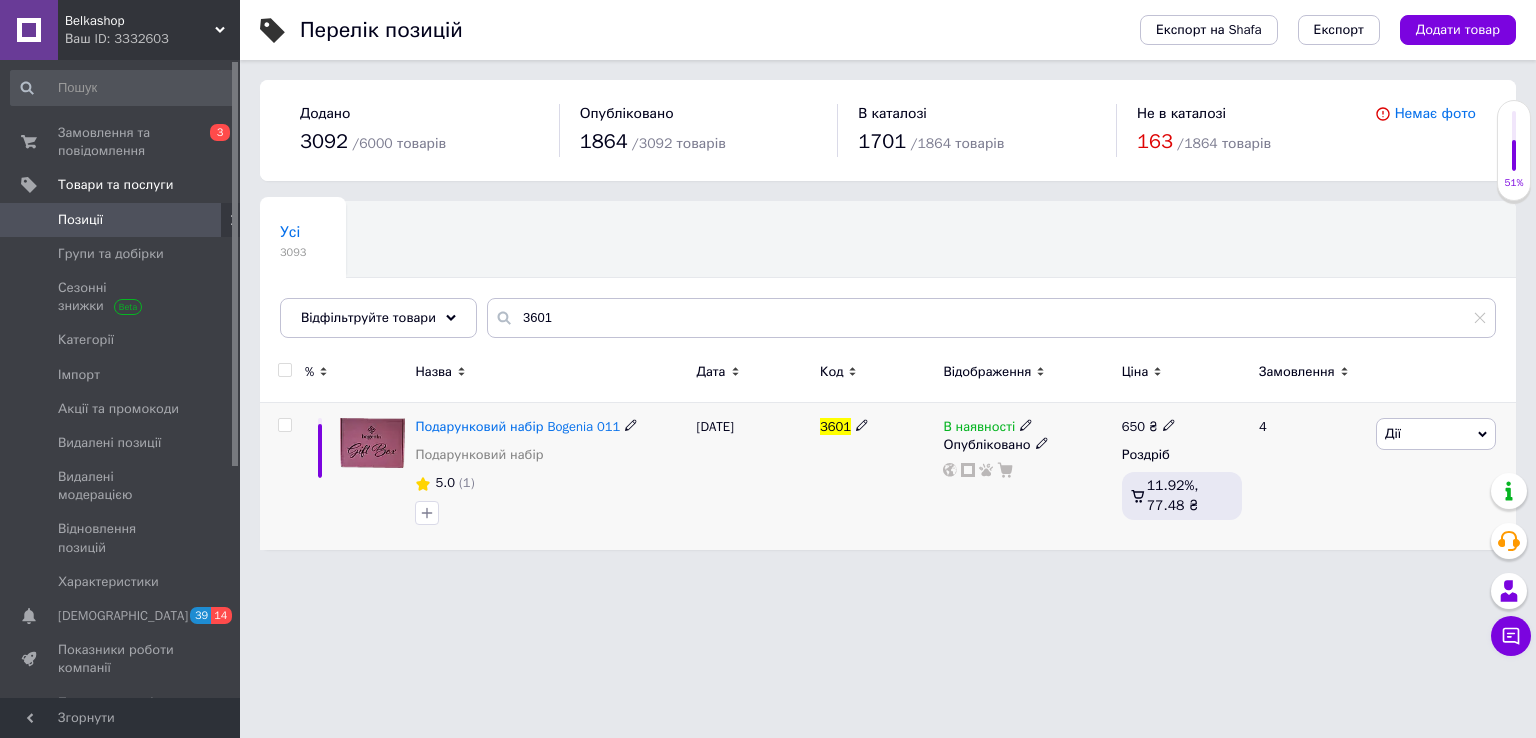 click at bounding box center [1026, 424] 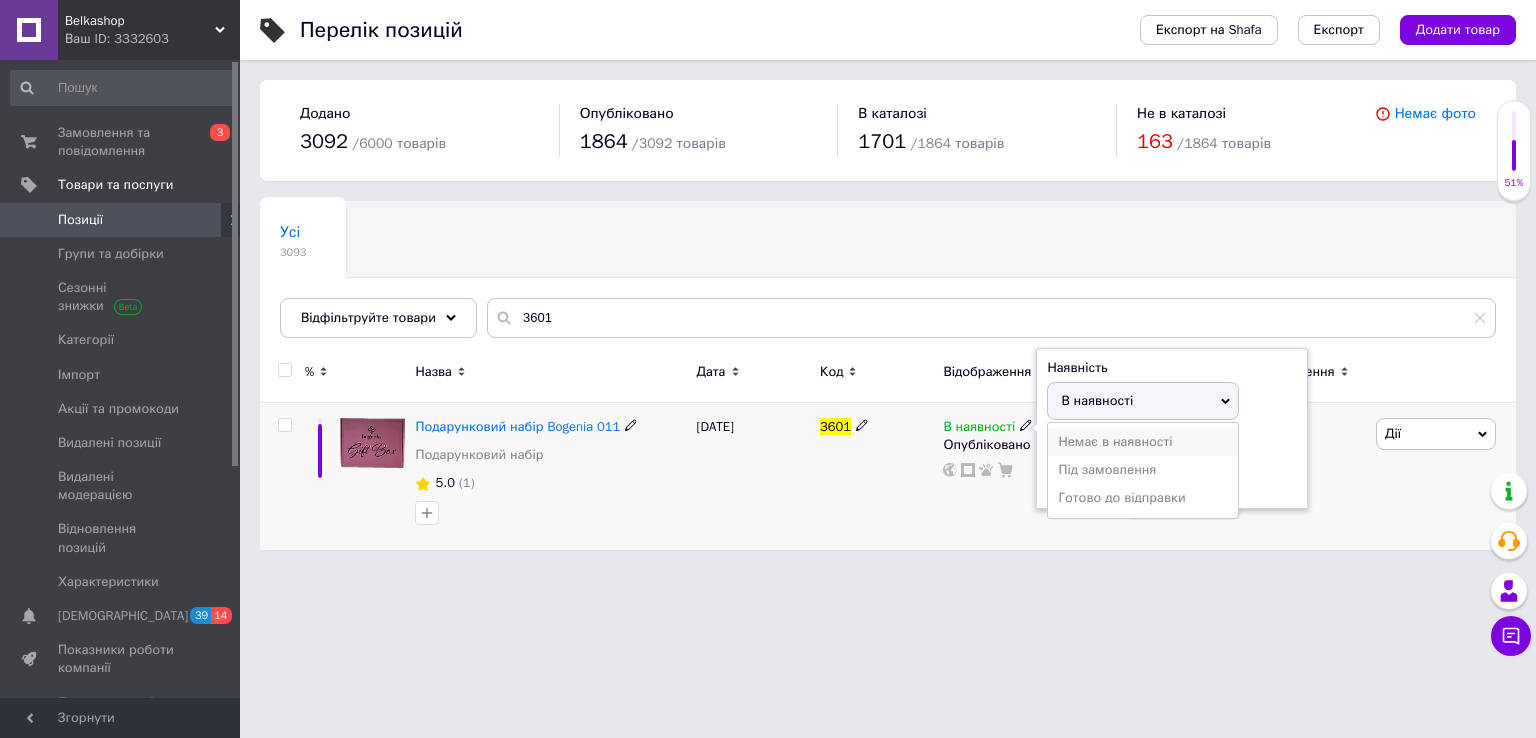 click on "Немає в наявності" at bounding box center (1143, 442) 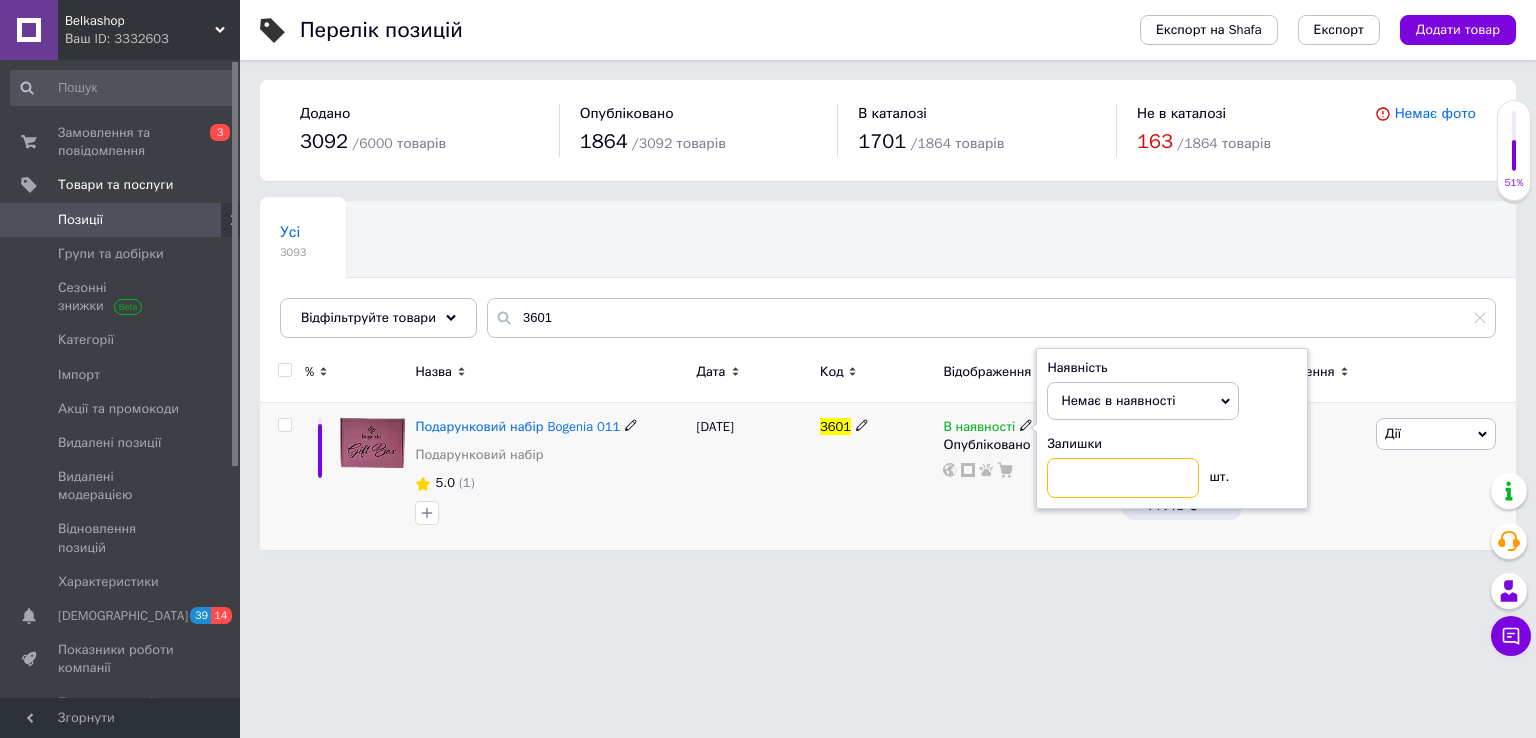click at bounding box center [1123, 478] 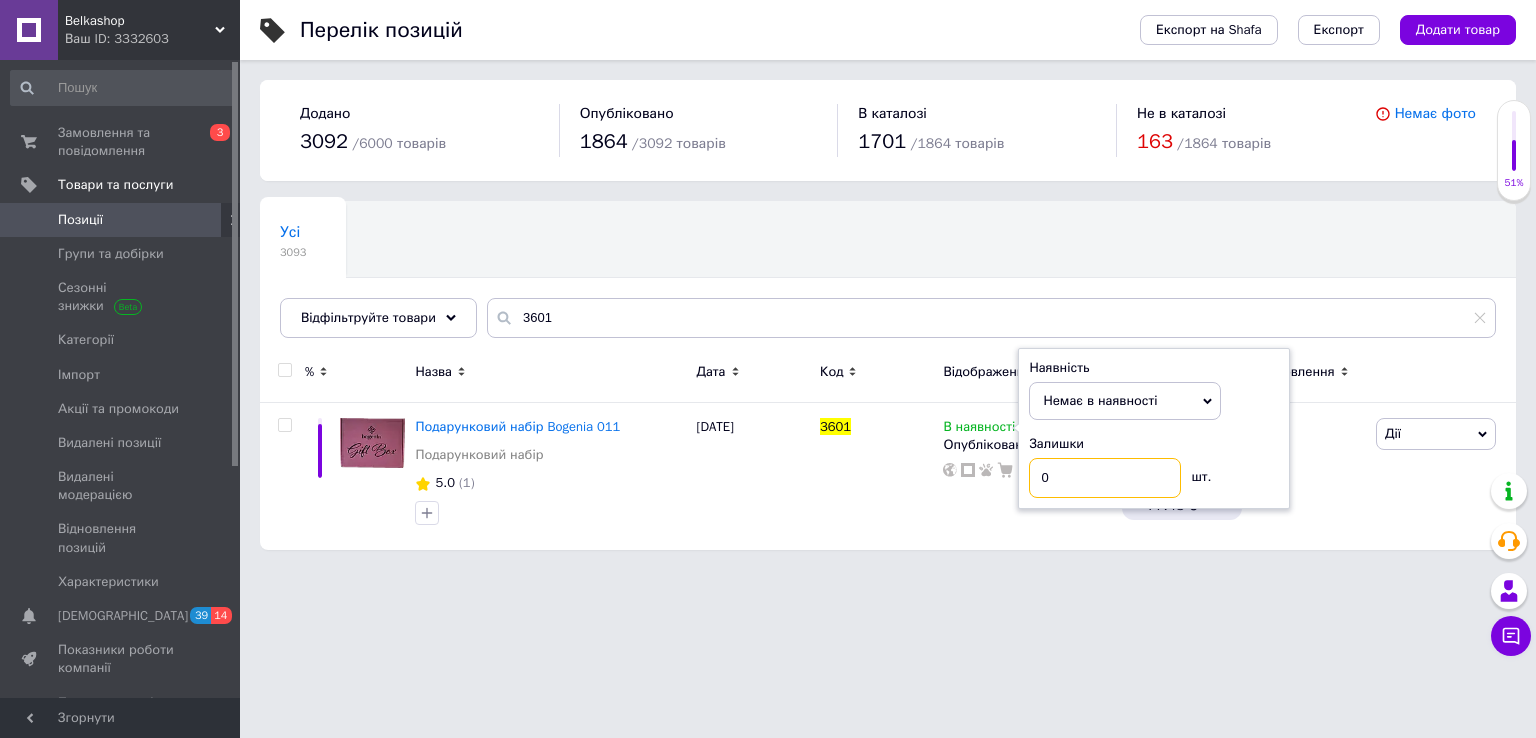type on "0" 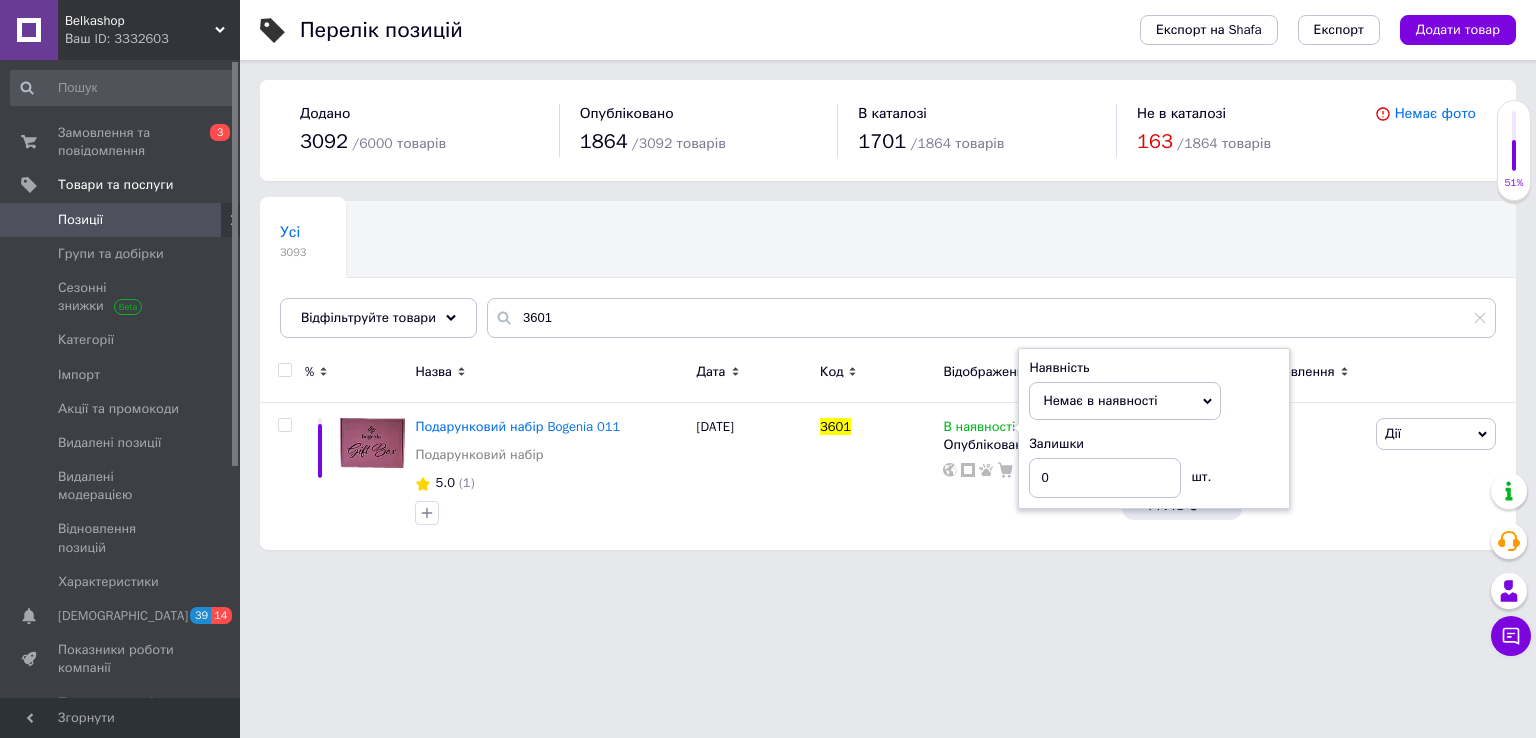 click on "Belkashop Ваш ID: 3332603 Сайт Belkashop Кабінет покупця Перевірити стан системи Сторінка на порталі Довідка Вийти Замовлення та повідомлення 0 3 Товари та послуги Позиції Групи та добірки Сезонні знижки Категорії Імпорт Акції та промокоди Видалені позиції Видалені модерацією Відновлення позицій Характеристики Сповіщення 39 14 Показники роботи компанії Панель управління Відгуки Клієнти Каталог ProSale Аналітика Інструменти веб-майстра та SEO Управління сайтом Гаманець компанії [PERSON_NAME] Тарифи та рахунки" at bounding box center (768, 285) 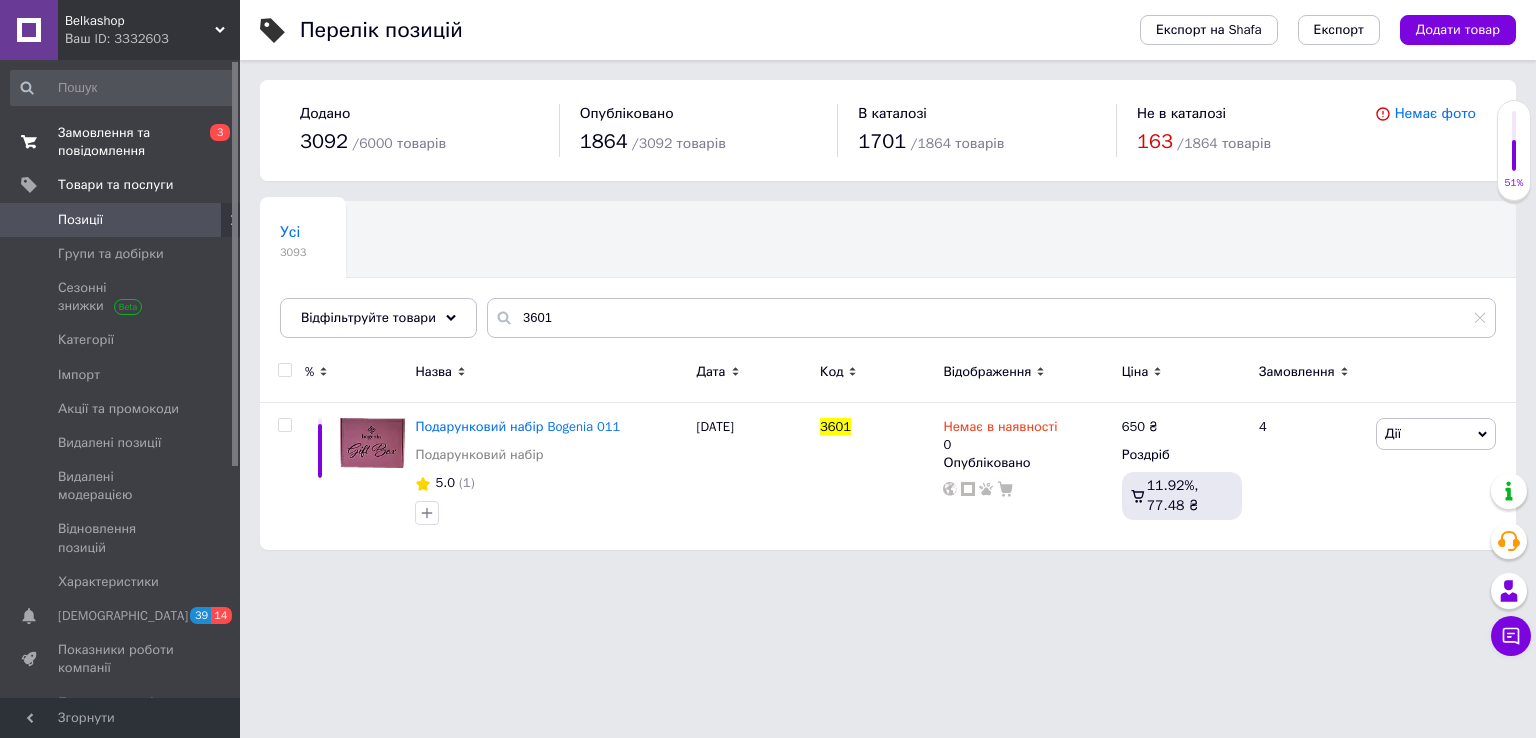 click on "Замовлення та повідомлення" at bounding box center [121, 142] 